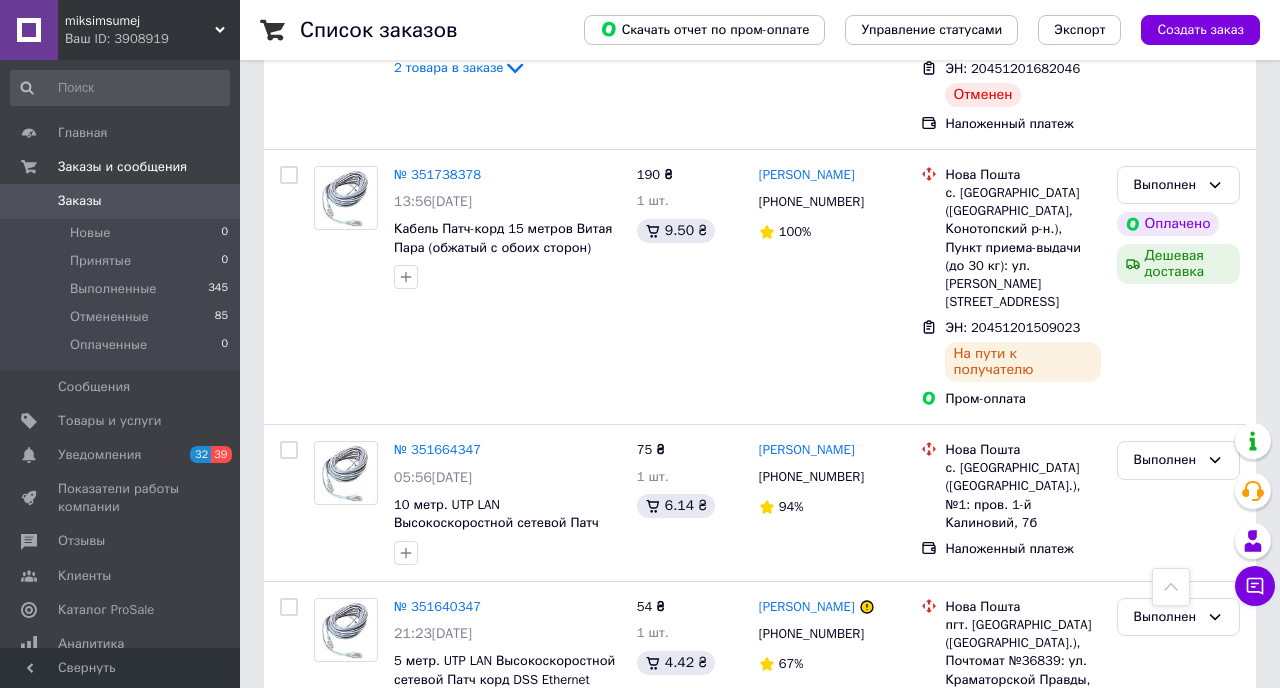 scroll, scrollTop: 1041, scrollLeft: 0, axis: vertical 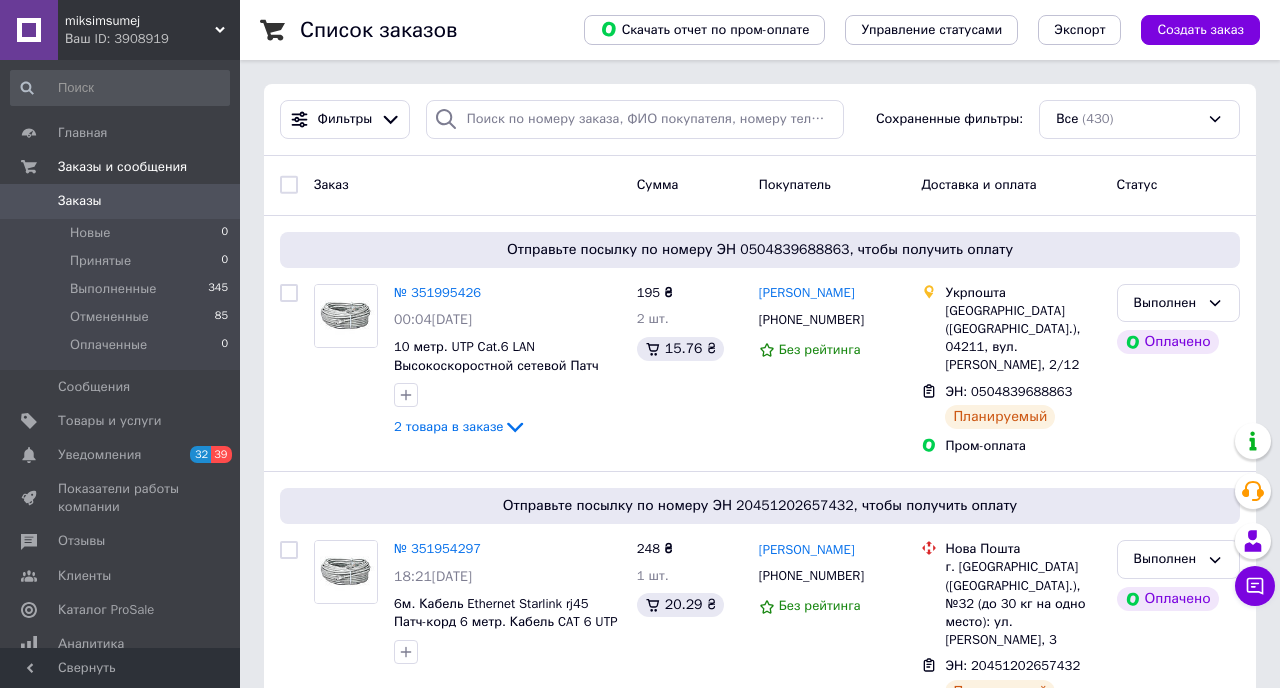 click on "Ваш ID: 3908919" at bounding box center [152, 39] 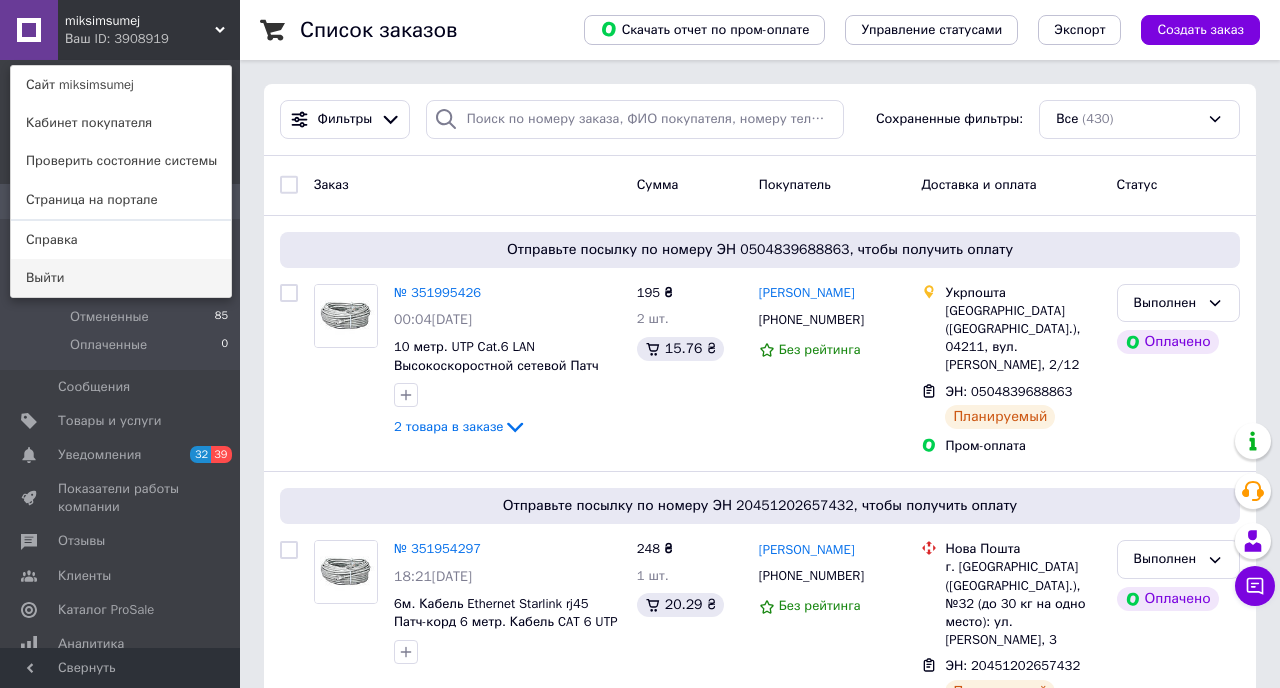 click on "Выйти" at bounding box center [121, 278] 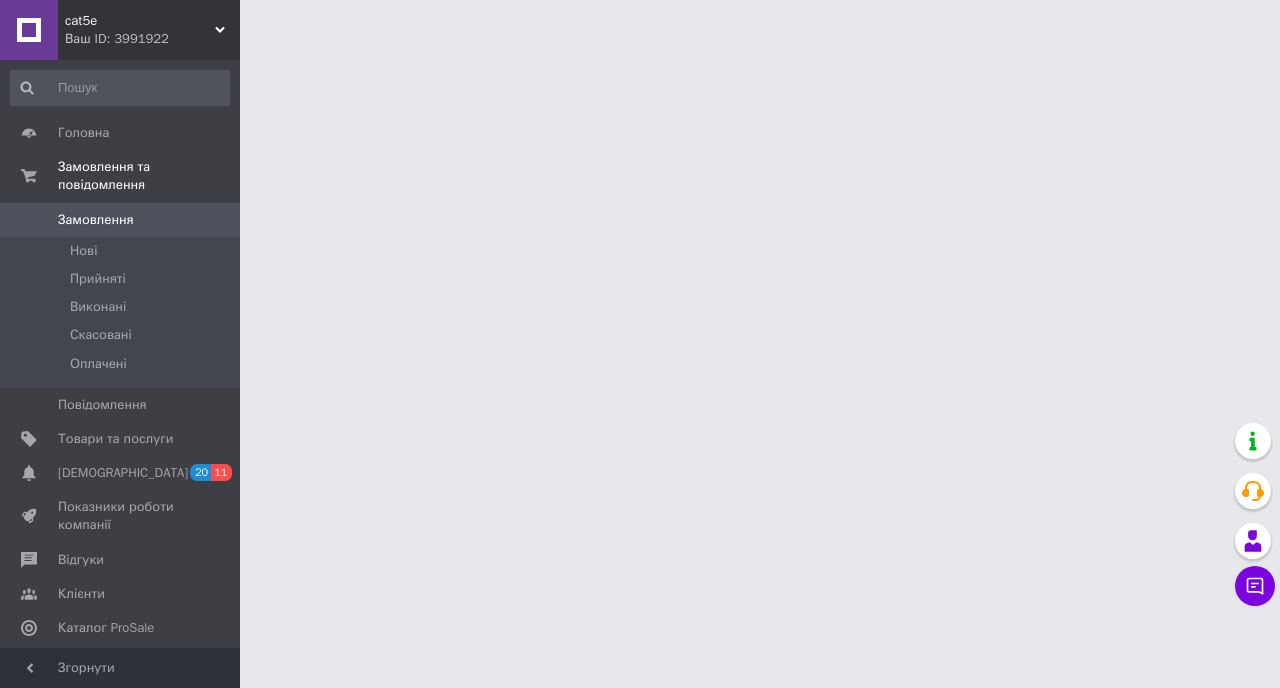 scroll, scrollTop: 0, scrollLeft: 0, axis: both 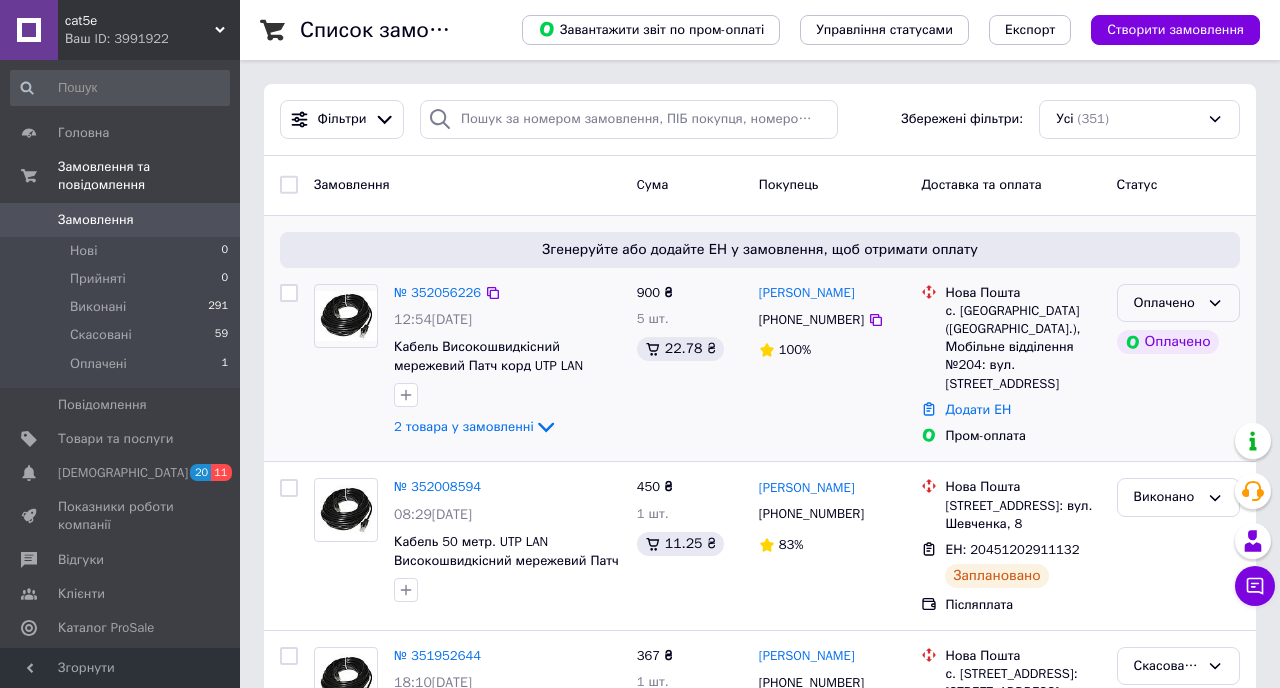 click on "Оплачено" at bounding box center [1178, 303] 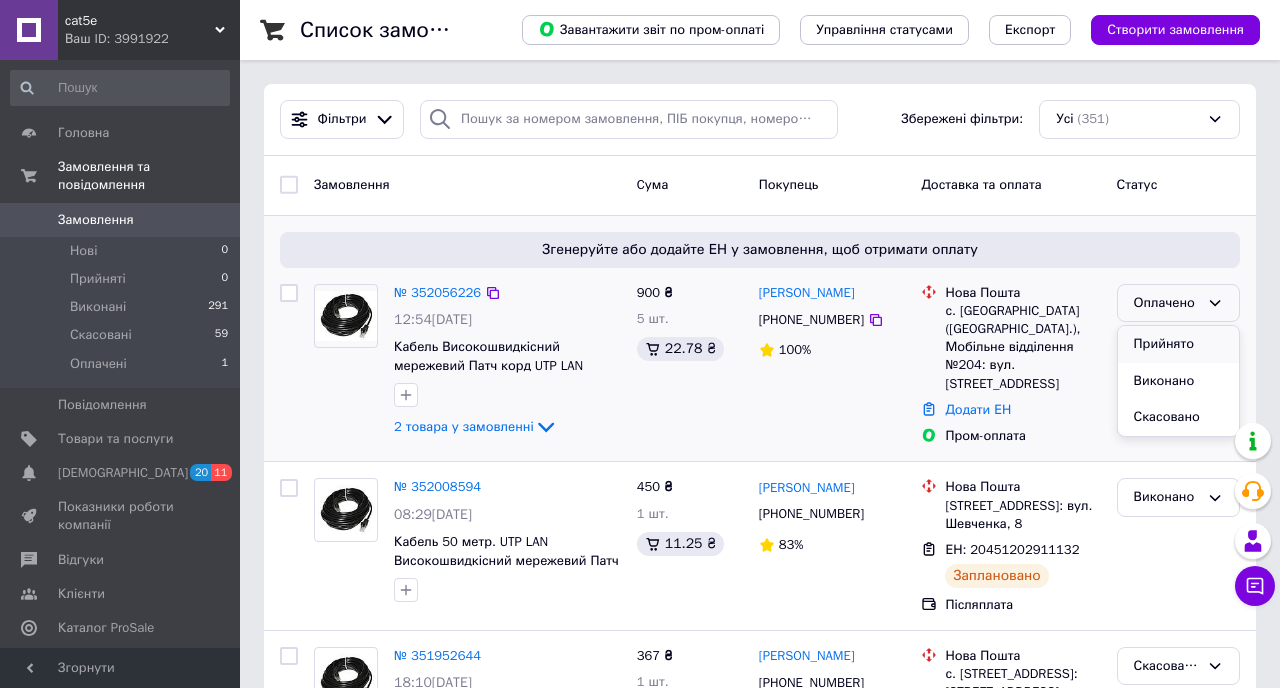 click on "Прийнято" at bounding box center (1178, 344) 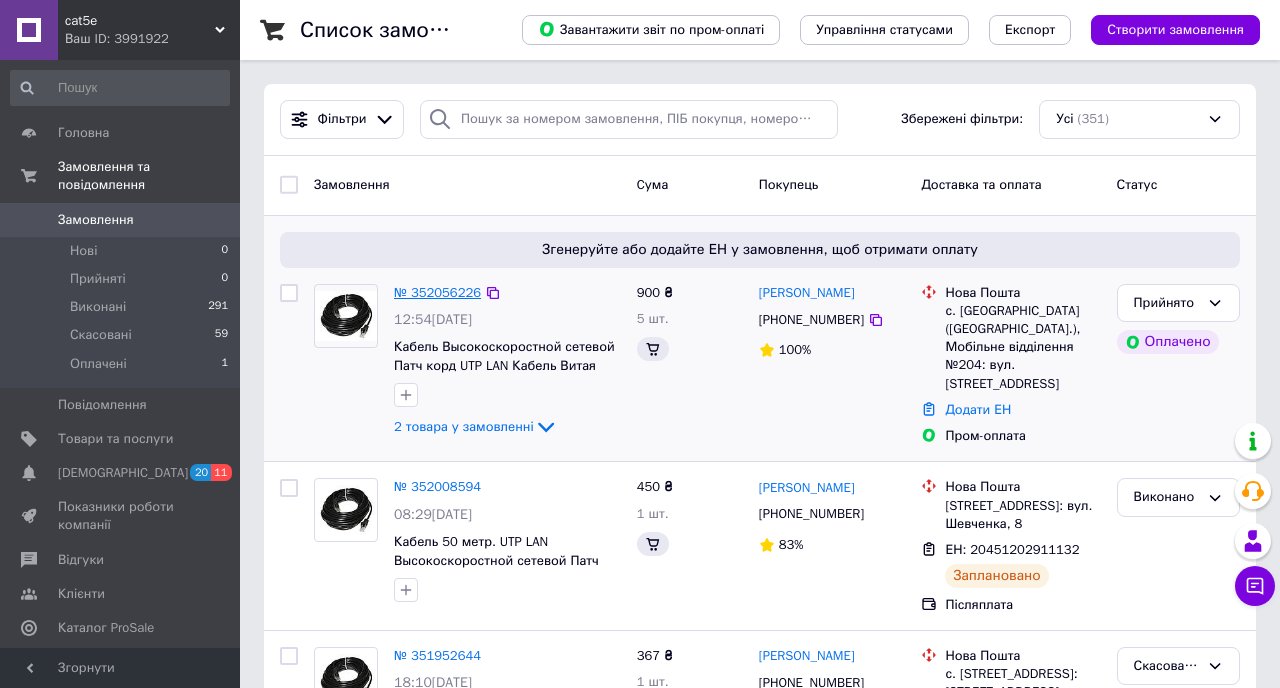 click on "№ 352056226" at bounding box center [437, 292] 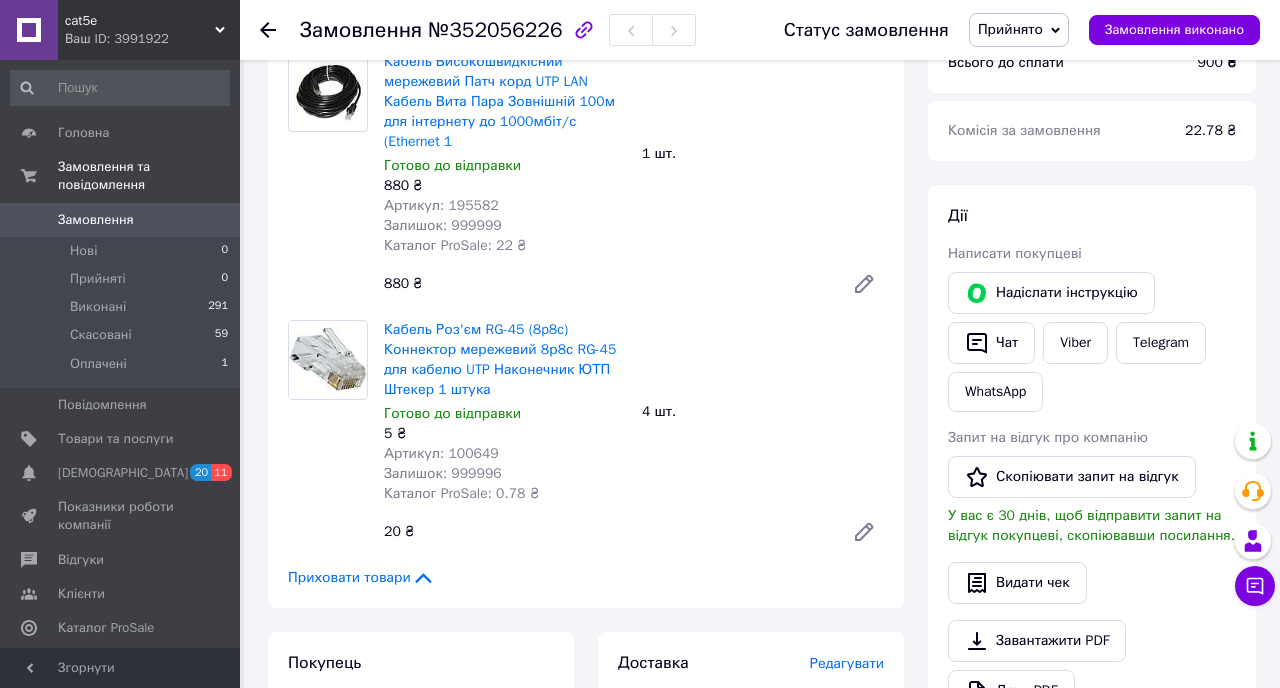 scroll, scrollTop: 0, scrollLeft: 0, axis: both 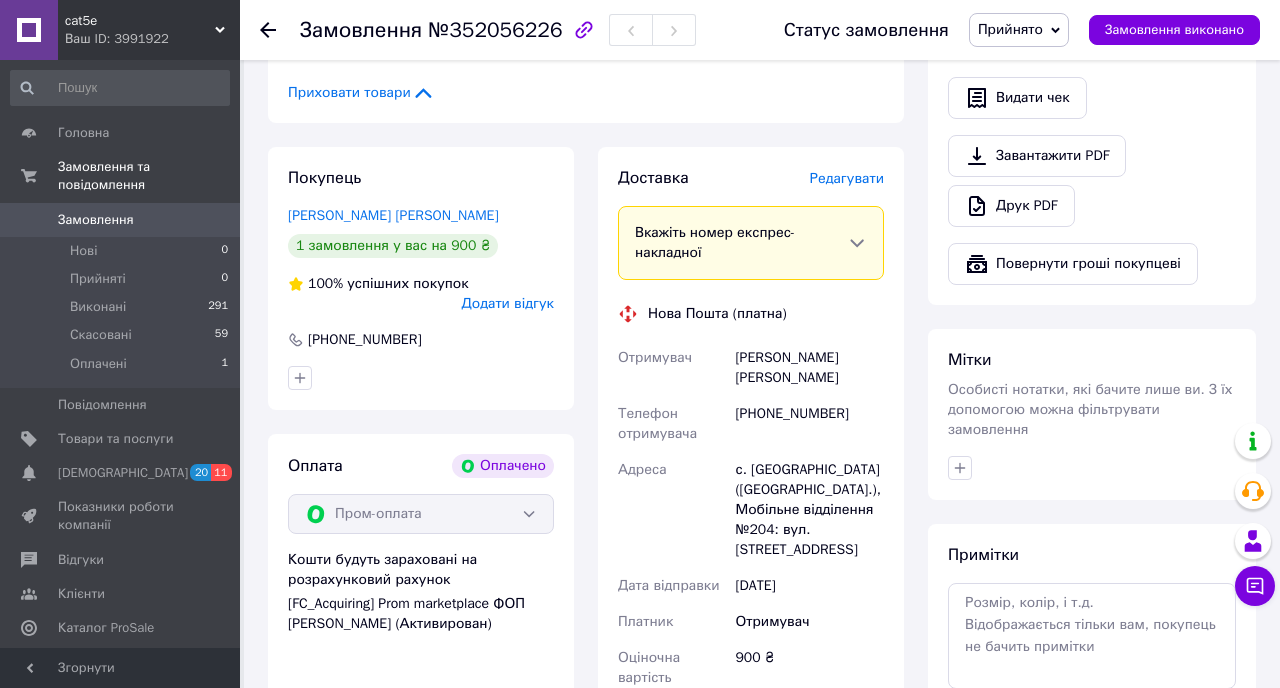 click on "[PHONE_NUMBER]" at bounding box center [809, 424] 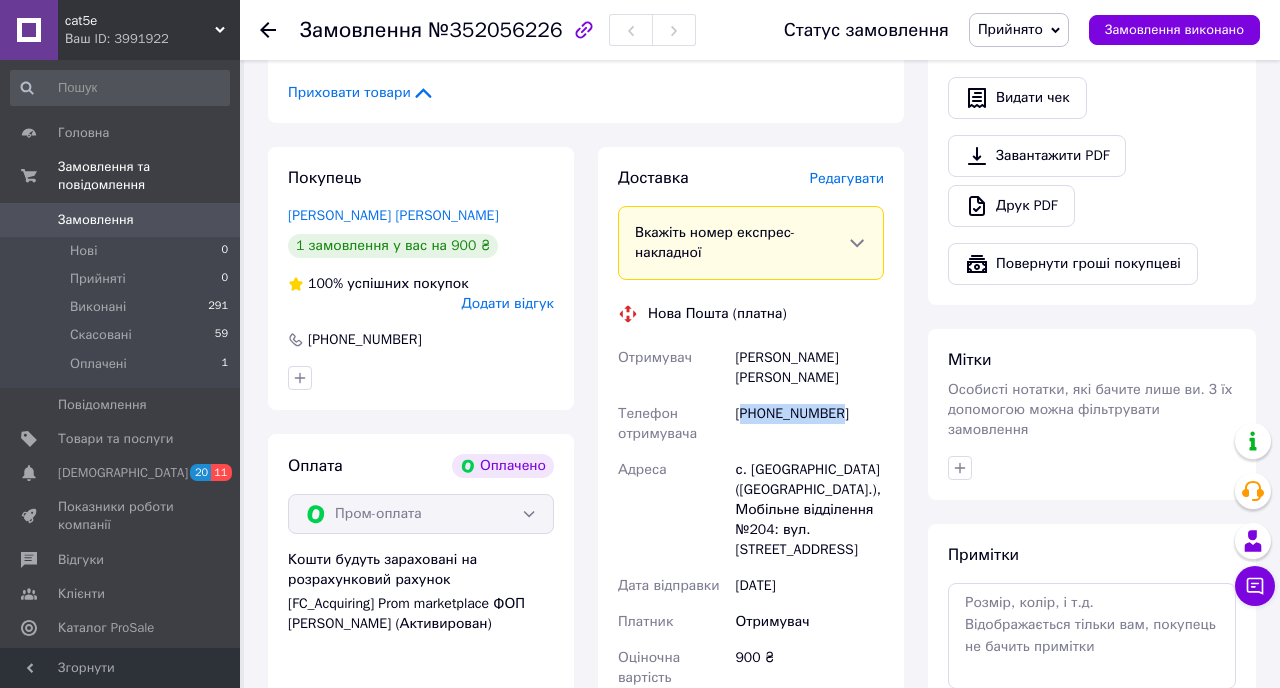 click on "[PHONE_NUMBER]" at bounding box center [809, 424] 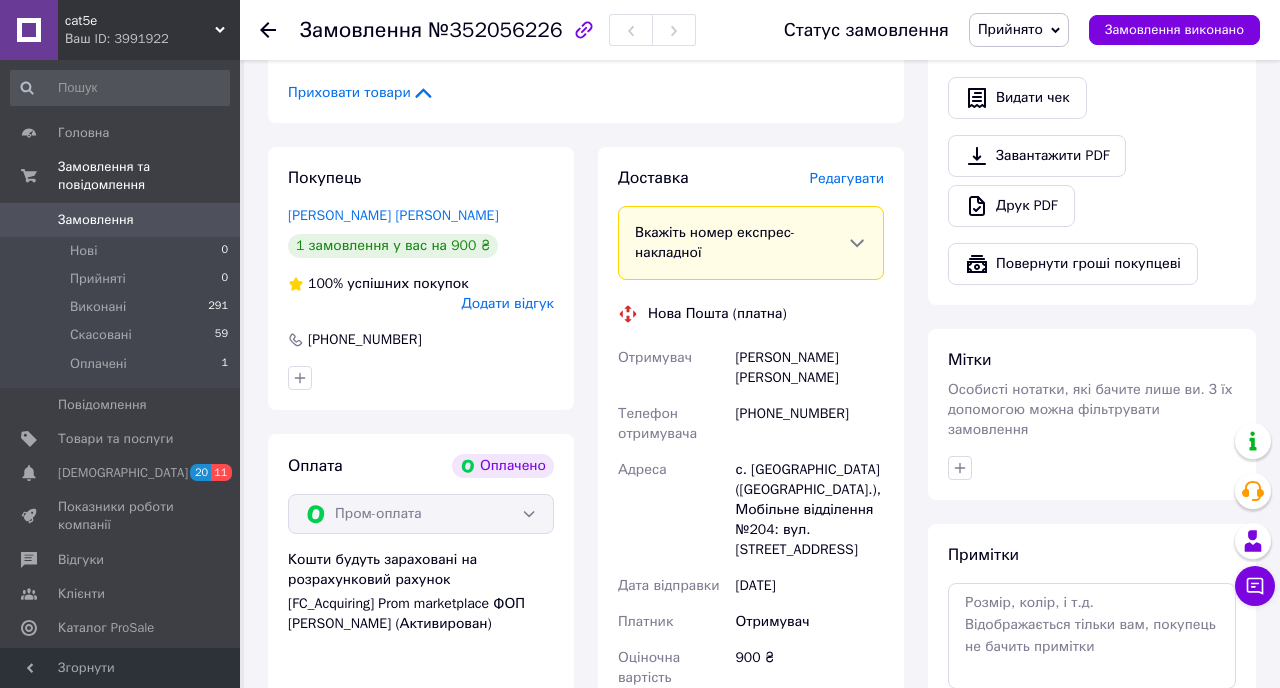 click on "[PHONE_NUMBER]" at bounding box center [809, 424] 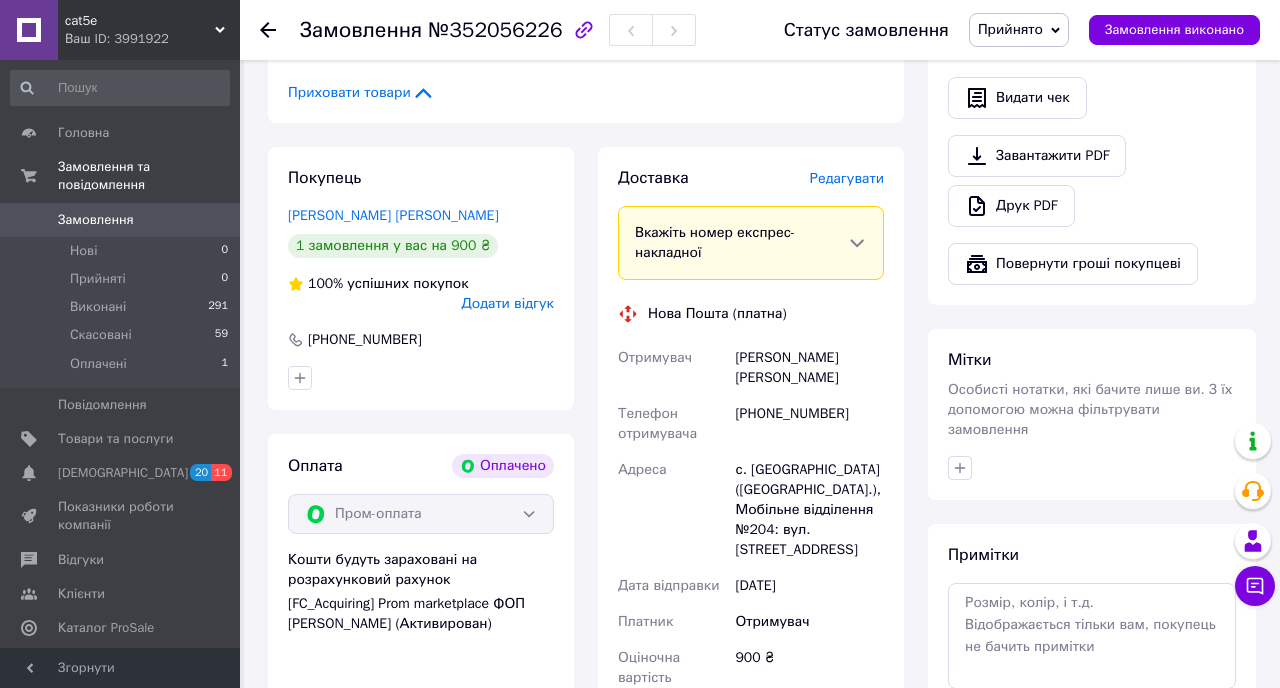click on "[PERSON_NAME] [PERSON_NAME]" at bounding box center (809, 368) 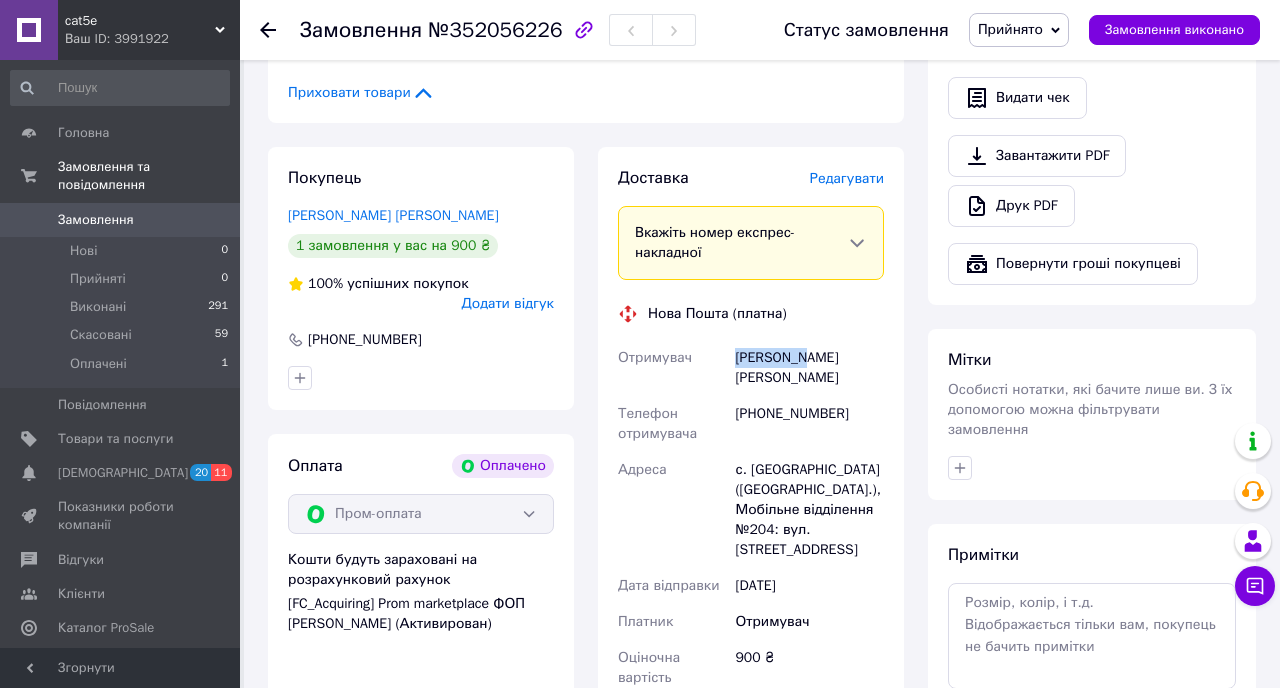 click on "[PERSON_NAME] [PERSON_NAME]" at bounding box center [809, 368] 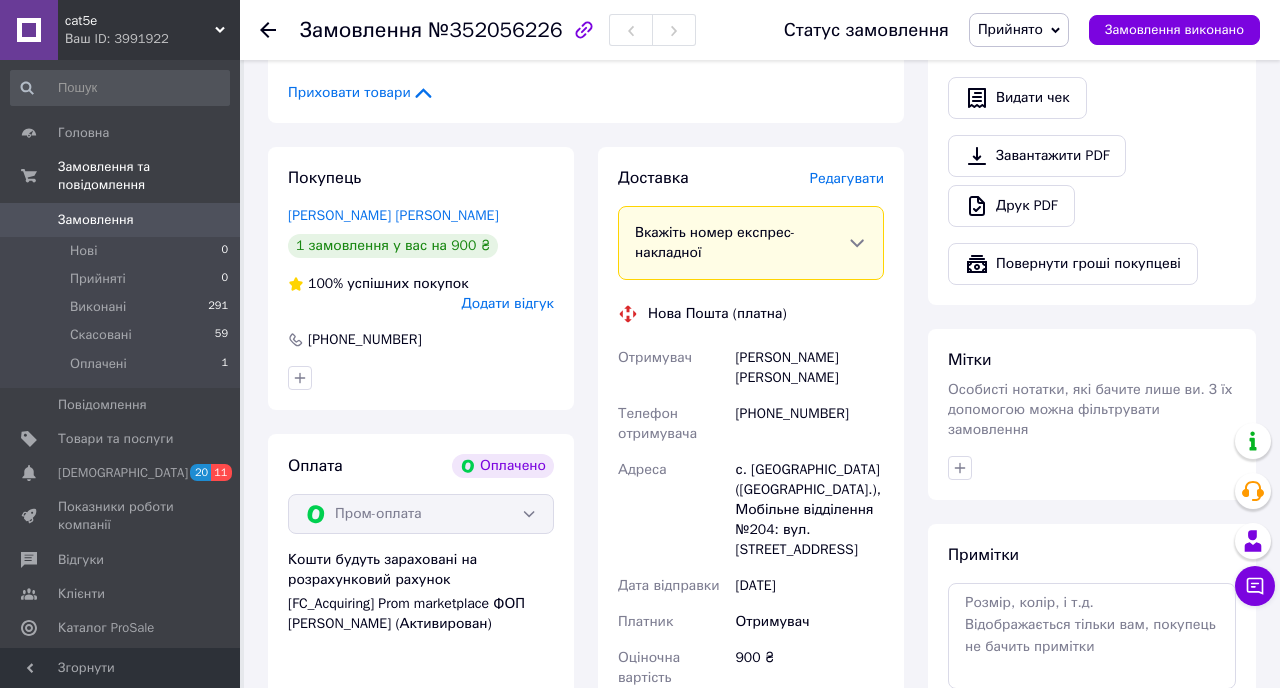 click on "[PERSON_NAME] [PERSON_NAME]" at bounding box center [809, 368] 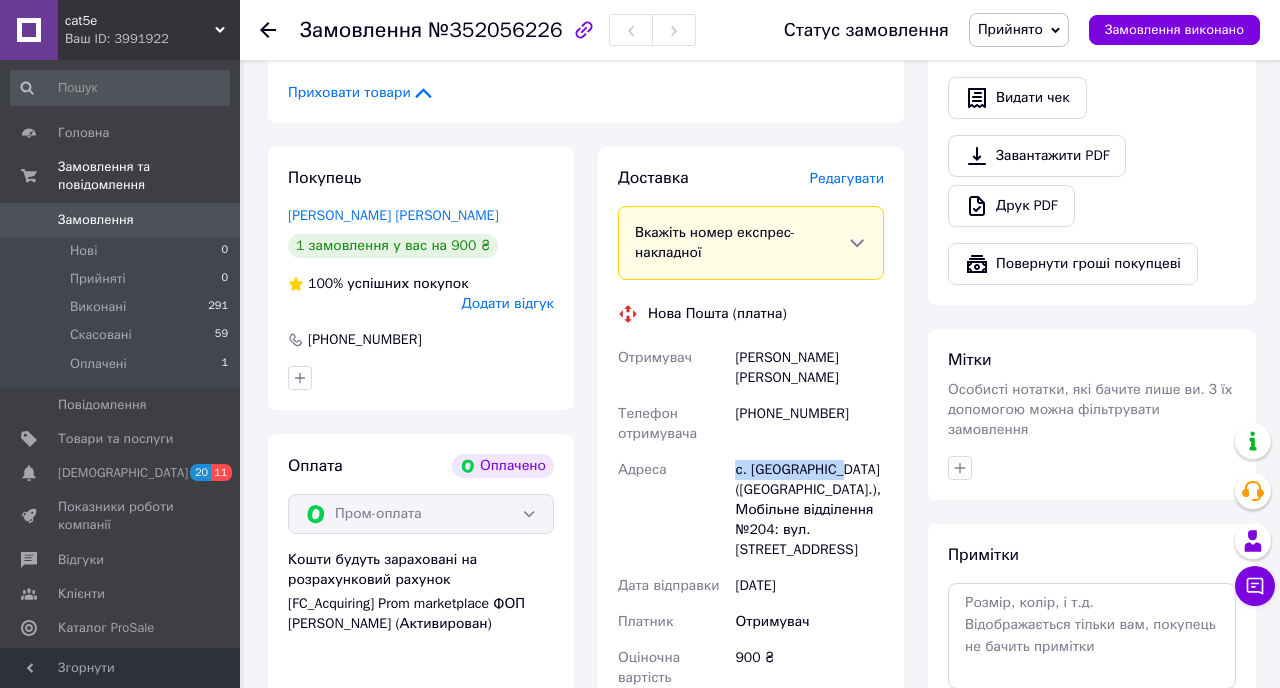 drag, startPoint x: 842, startPoint y: 466, endPoint x: 725, endPoint y: 470, distance: 117.06836 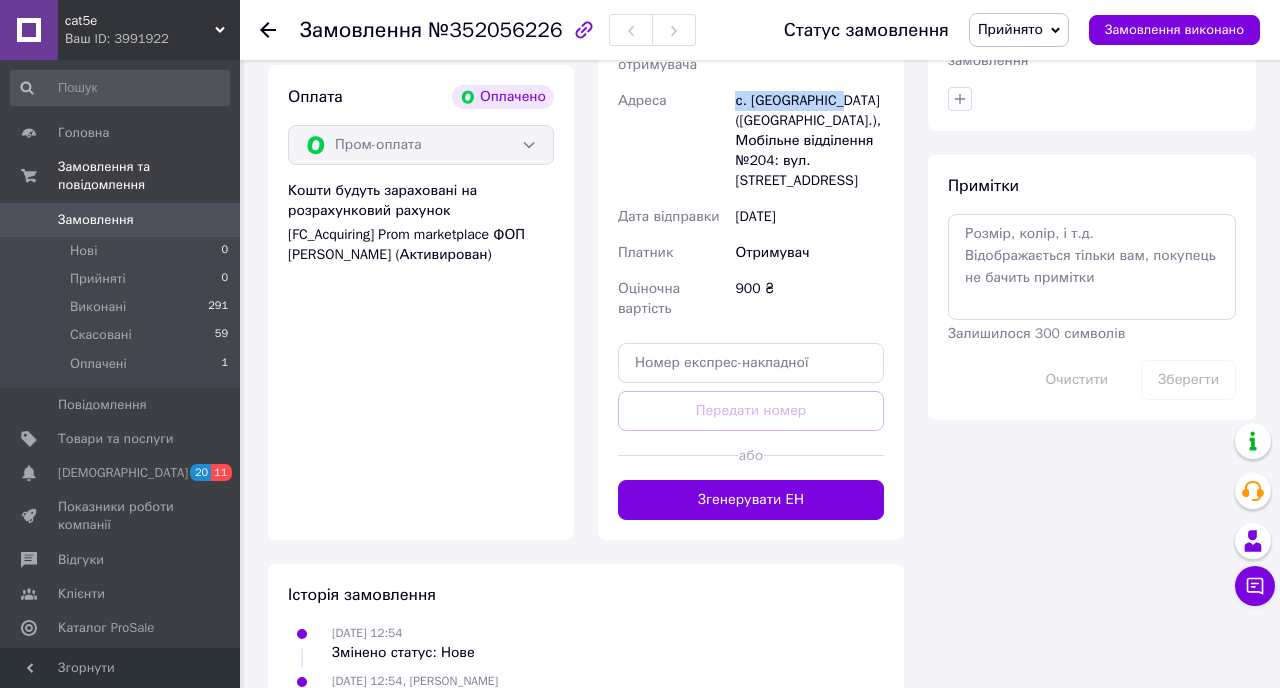 scroll, scrollTop: 1259, scrollLeft: 0, axis: vertical 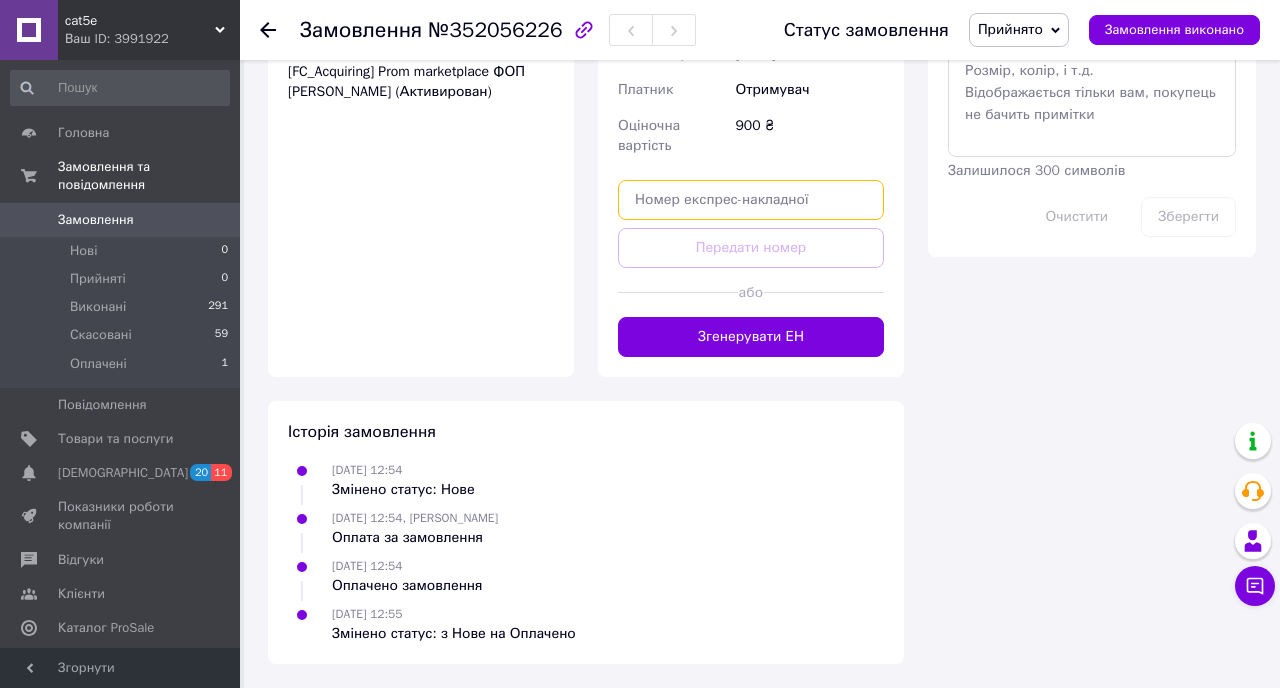 click at bounding box center [751, 200] 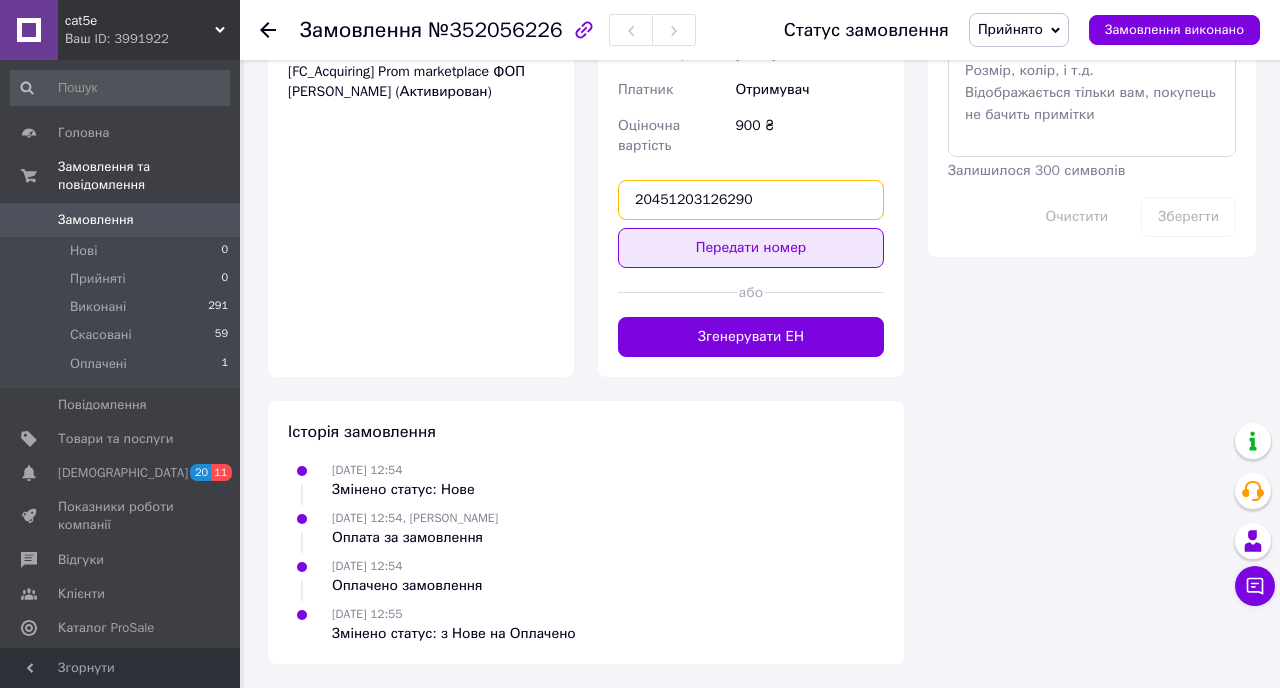 type on "20451203126290" 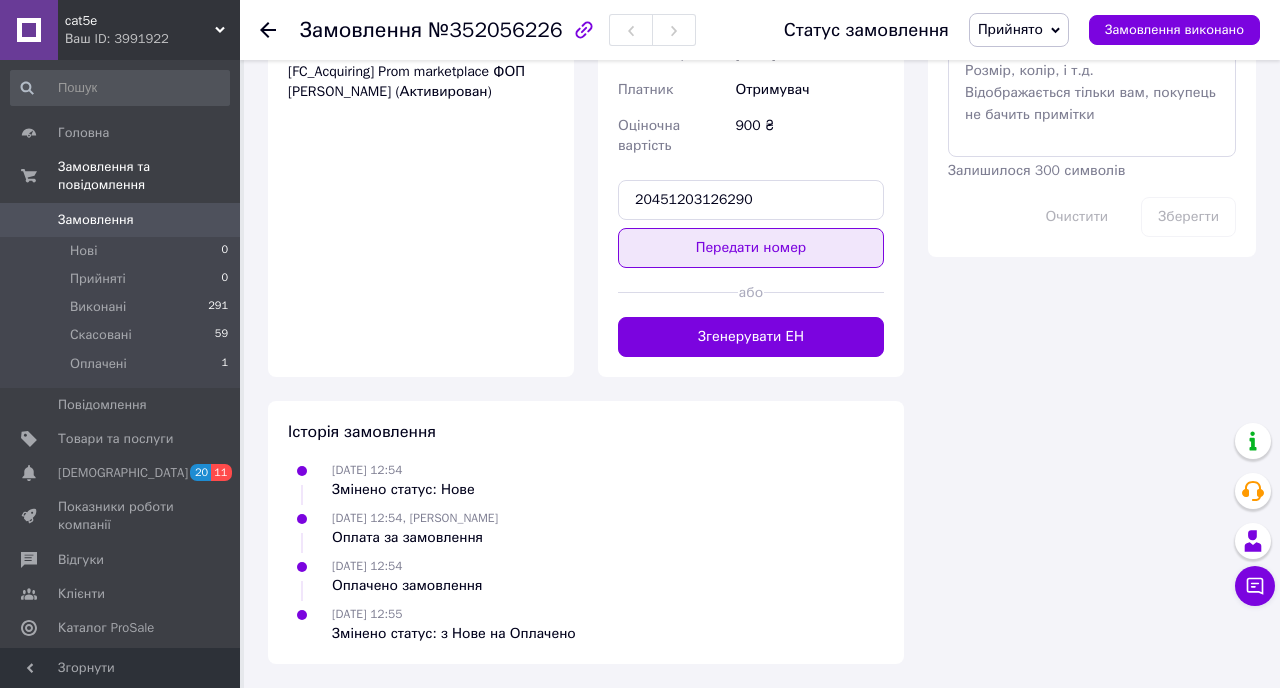 click on "Передати номер" at bounding box center (751, 248) 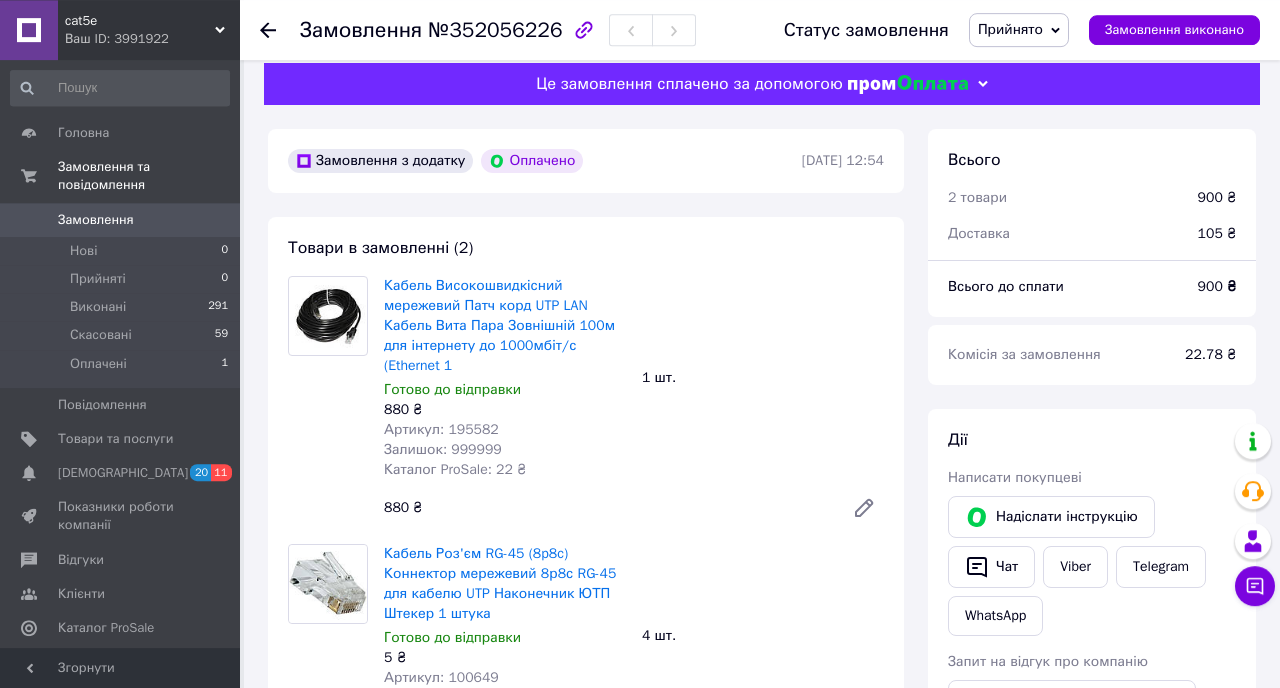 scroll, scrollTop: 0, scrollLeft: 0, axis: both 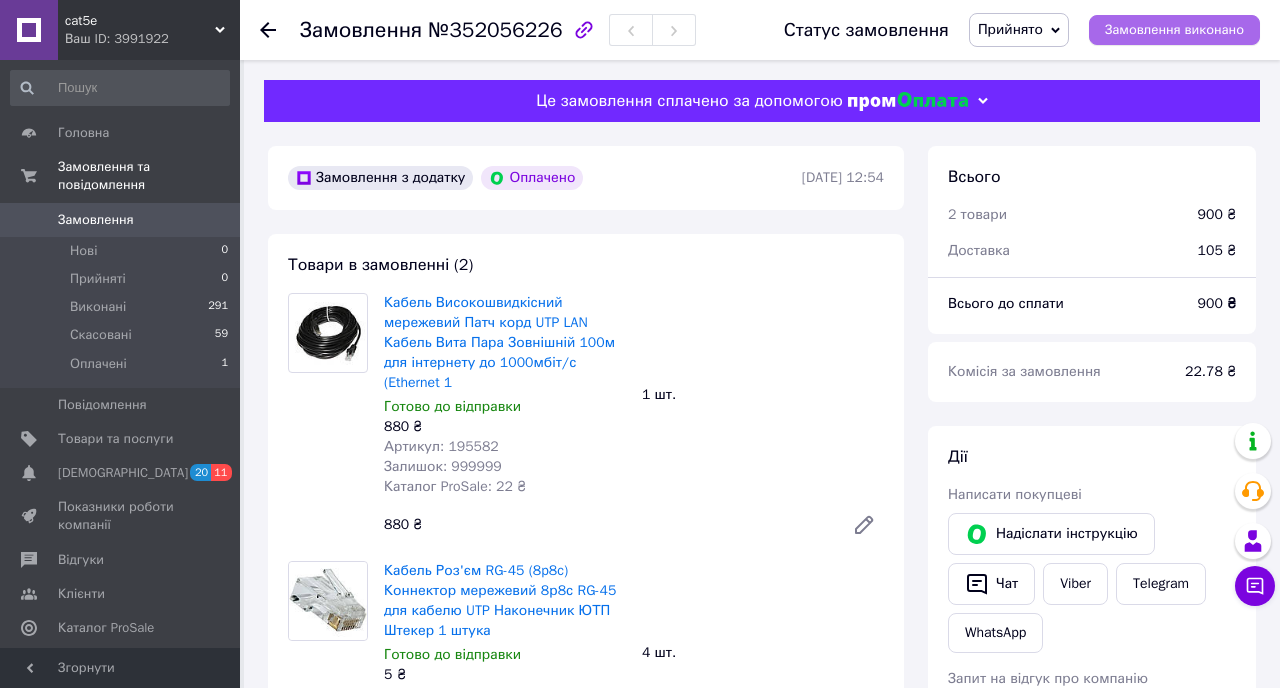 click on "Замовлення виконано" at bounding box center (1174, 30) 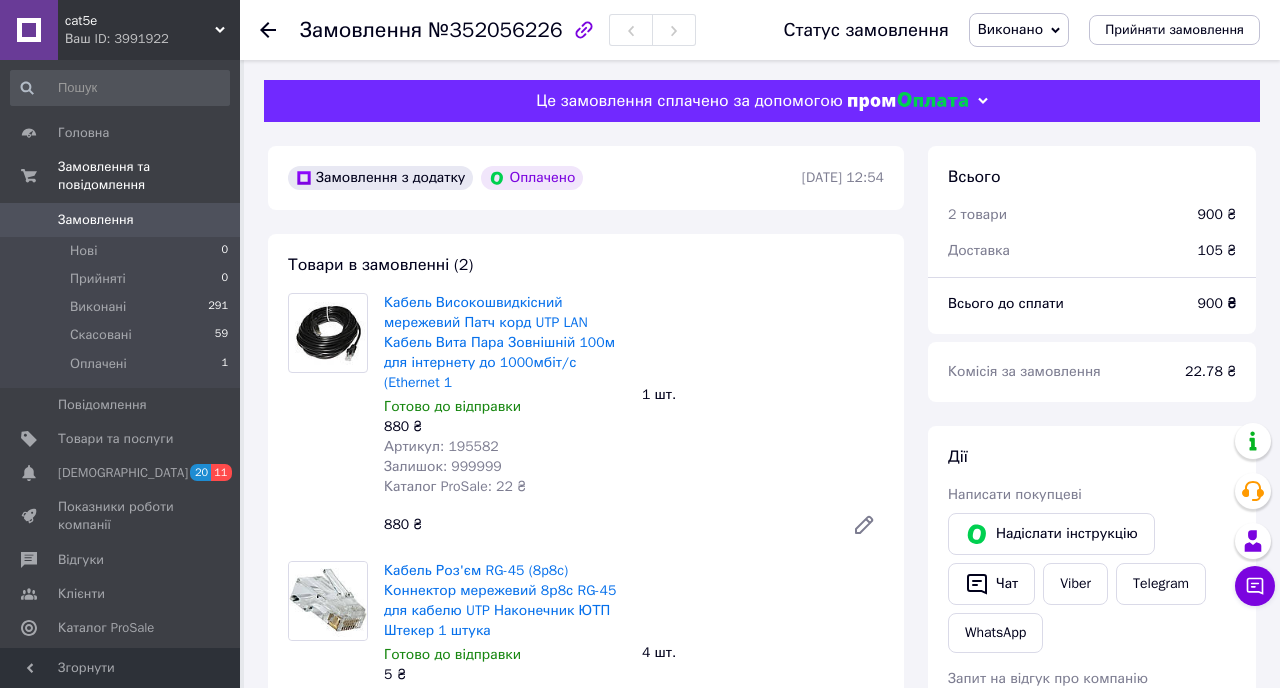 click on "Замовлення" at bounding box center (96, 220) 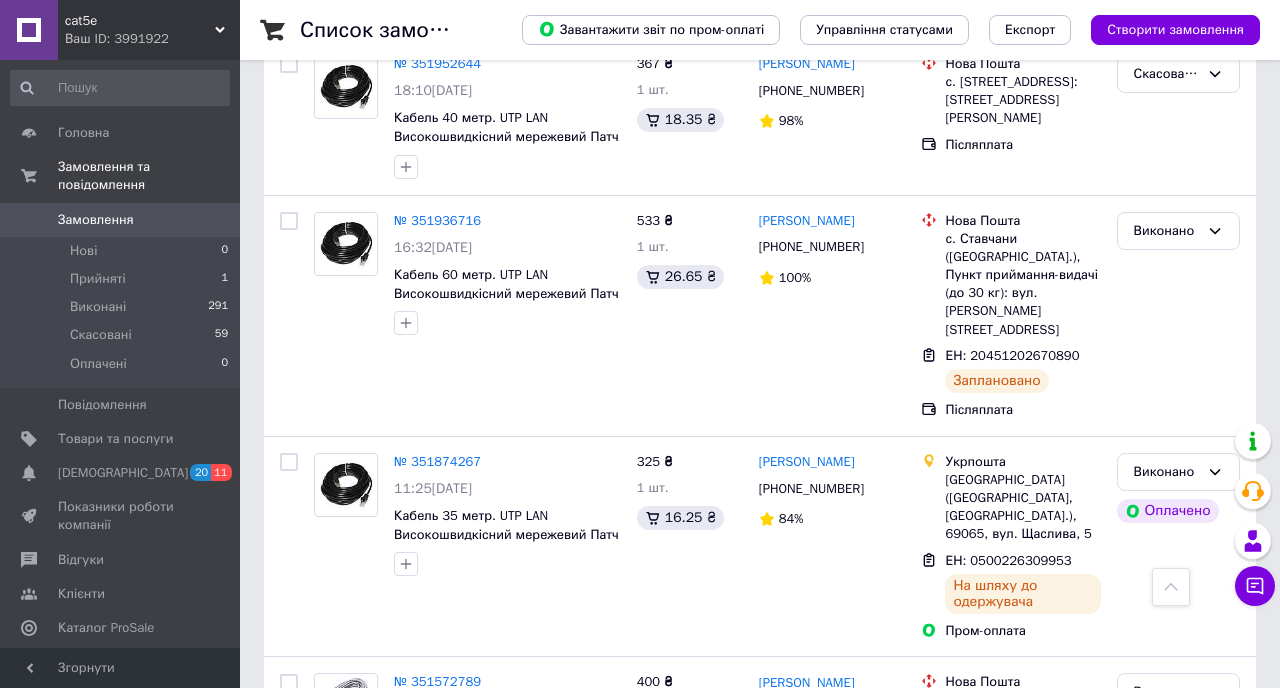 scroll, scrollTop: 0, scrollLeft: 0, axis: both 